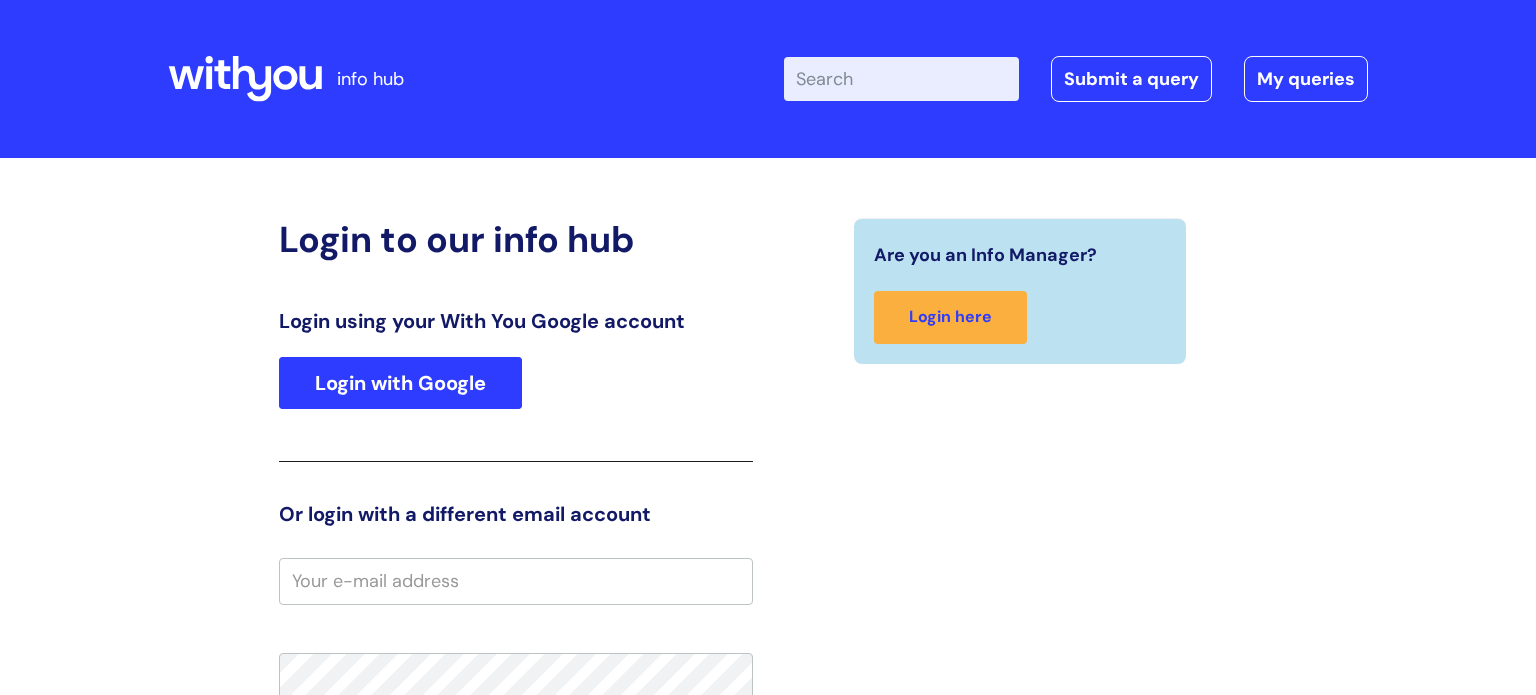 scroll, scrollTop: 0, scrollLeft: 0, axis: both 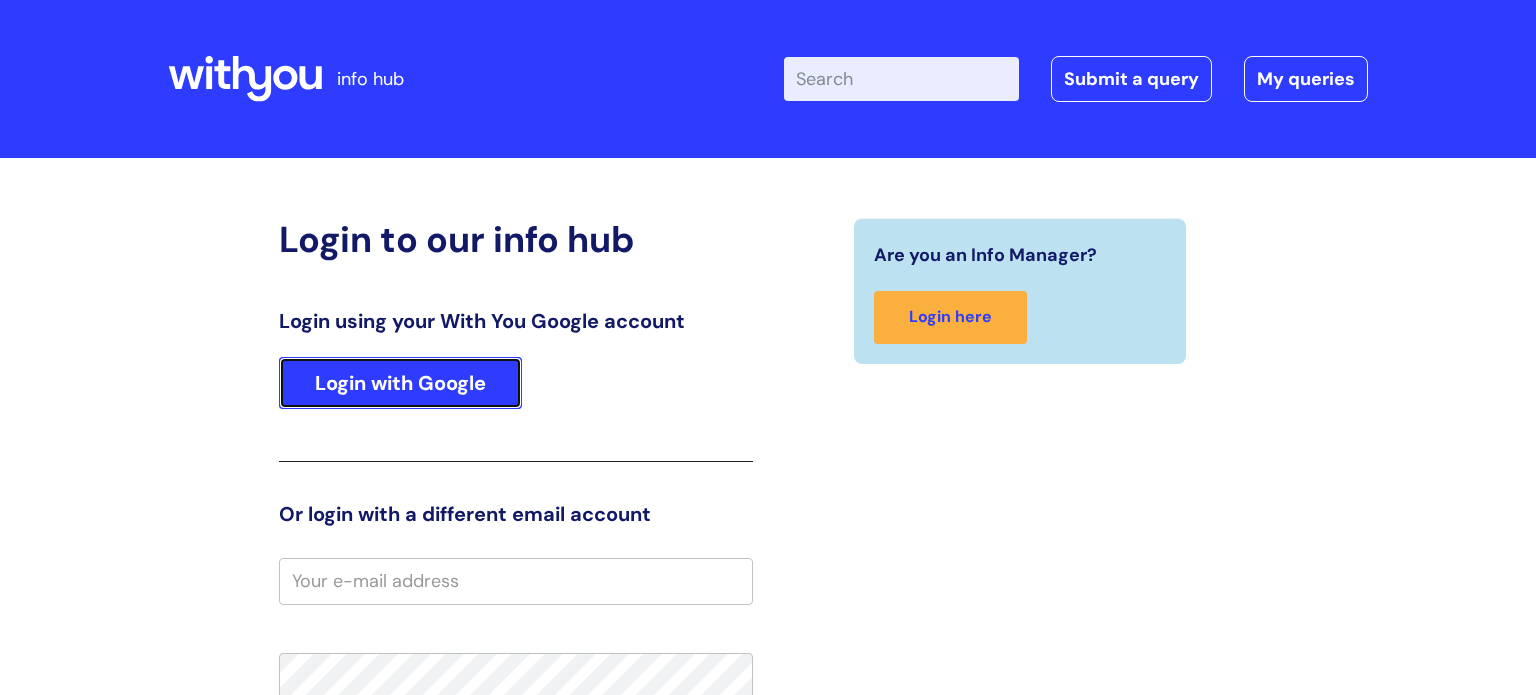 click on "Login with Google" at bounding box center [400, 383] 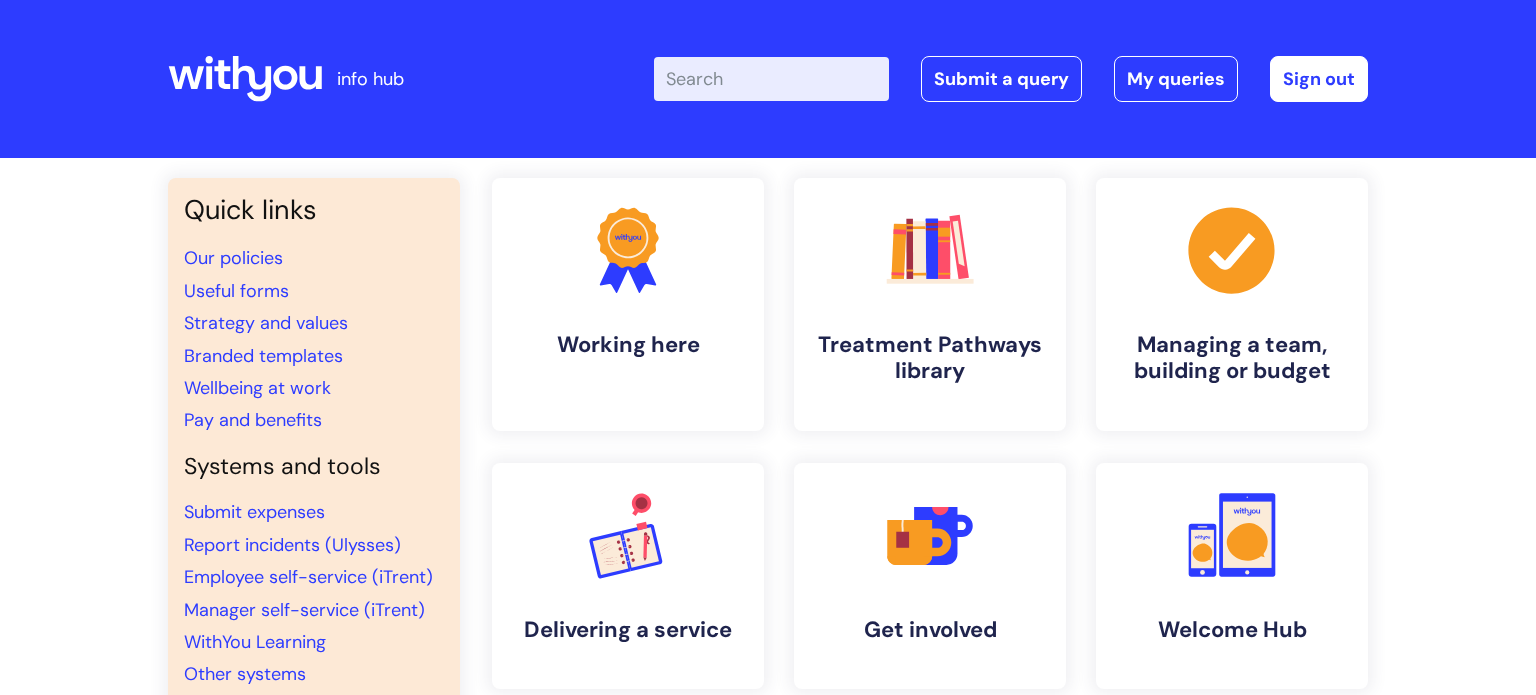 scroll, scrollTop: 0, scrollLeft: 0, axis: both 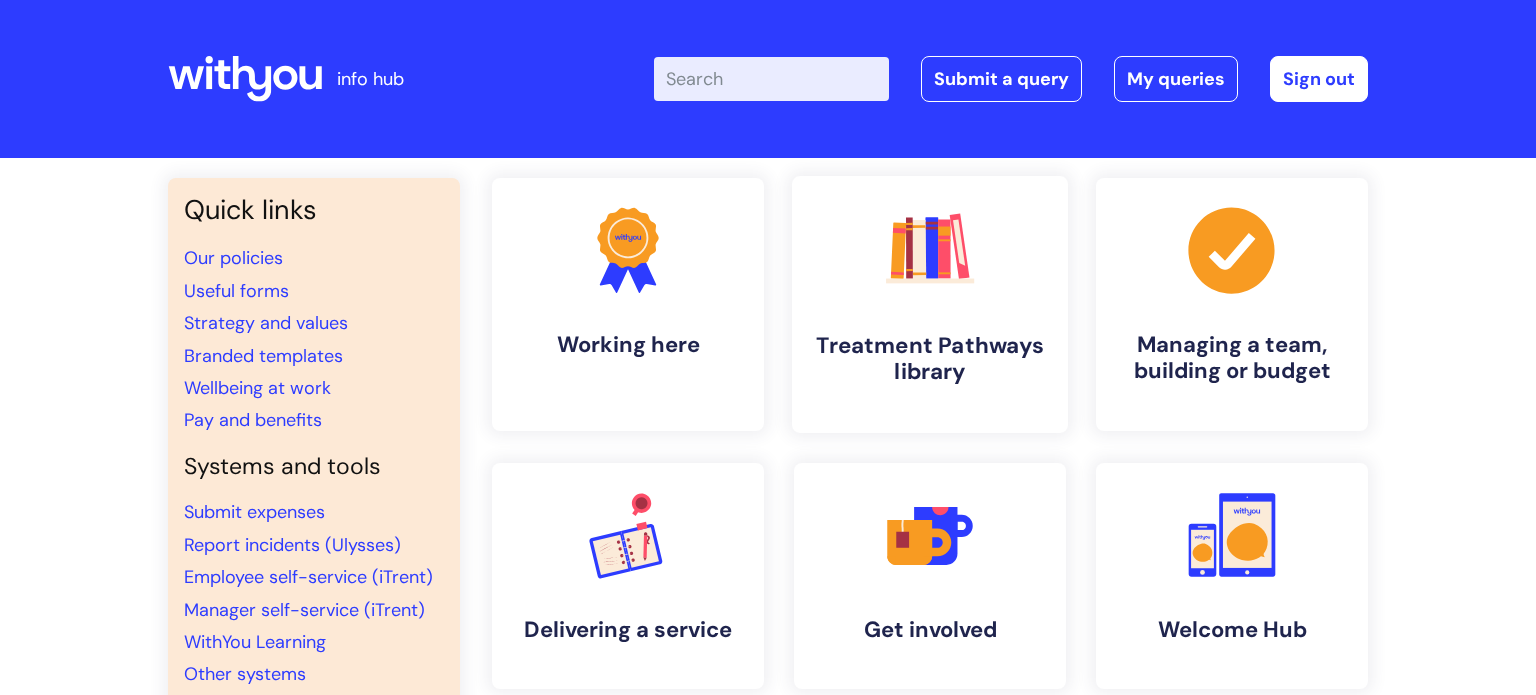 click on ".cls-1{fill:#f89b22;}.cls-1,.cls-2,.cls-3,.cls-4,.cls-5,.cls-6,.cls-7{stroke-width:0px;}.cls-2{fill:#2d3cff;}.cls-3{fill:#3b2060;}.cls-4{fill:#5763ff;}.cls-5{fill:#a53144;}.cls-6{fill:#fe4e69;}.cls-7{fill:#028177;}
Treatment Pathways library" at bounding box center (930, 304) 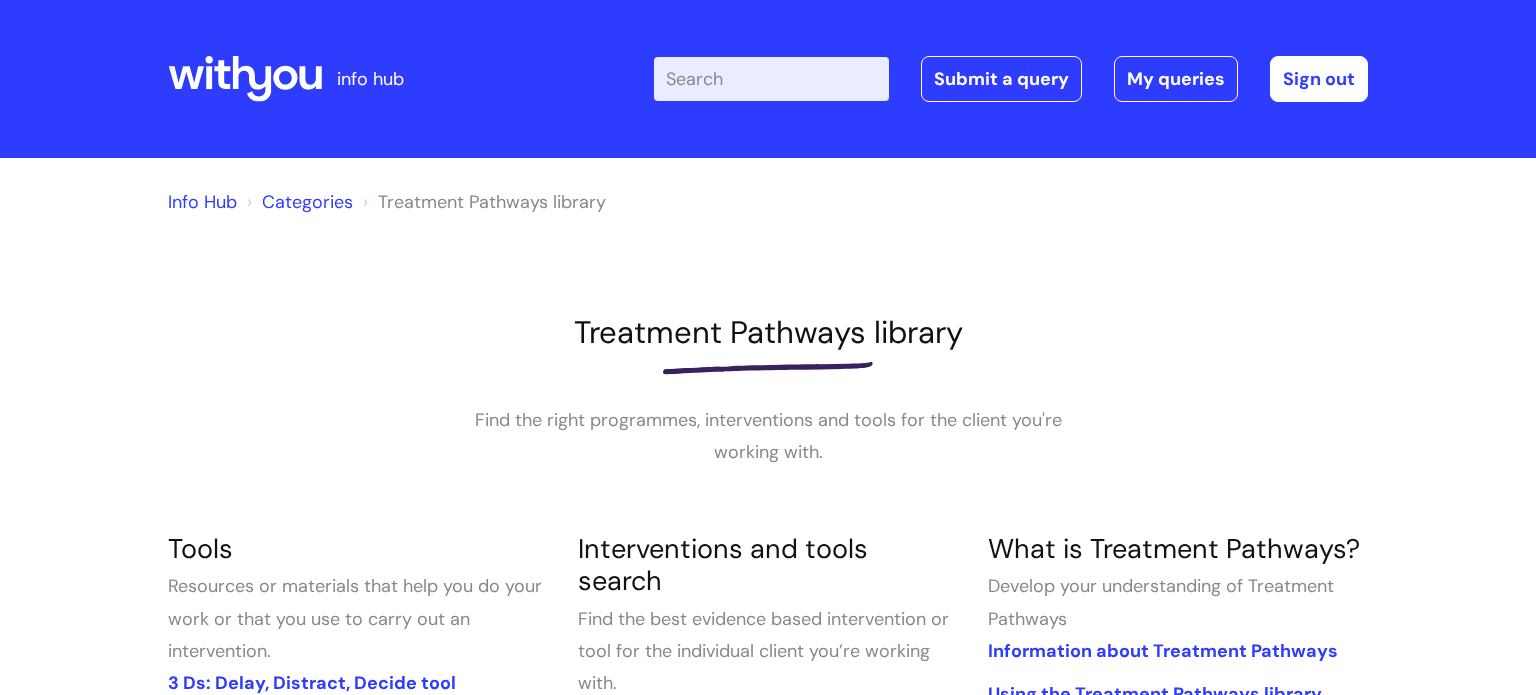 scroll, scrollTop: 0, scrollLeft: 0, axis: both 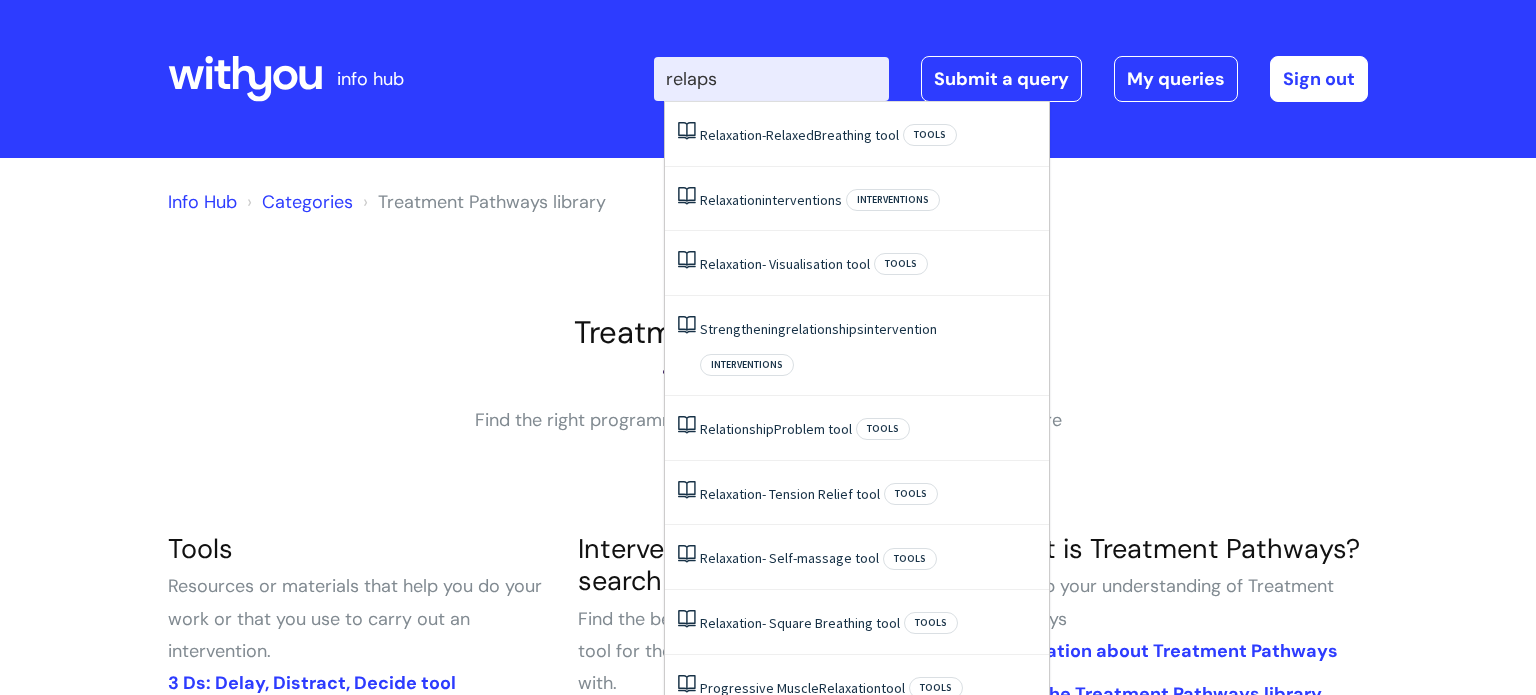 type on "relapse" 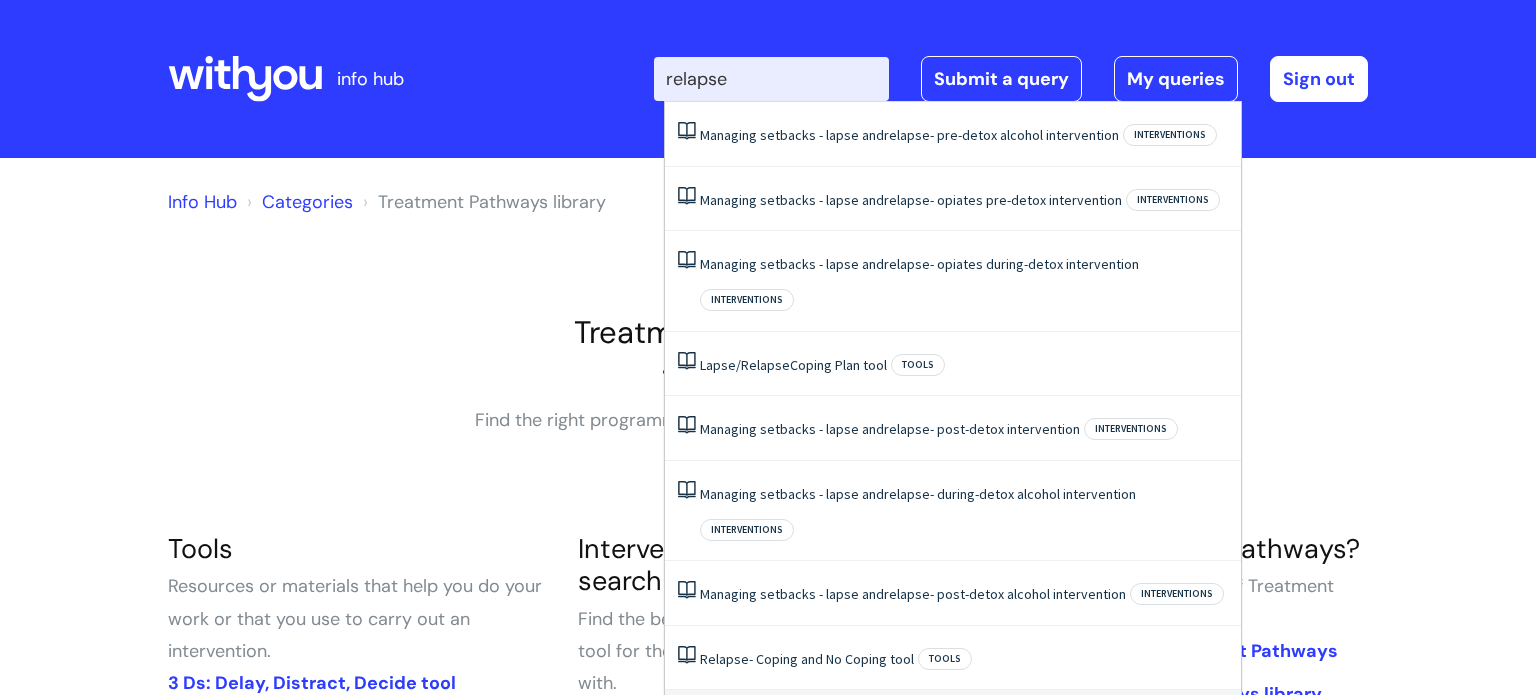 click on "Maintaining Progress tool" at bounding box center [776, 723] 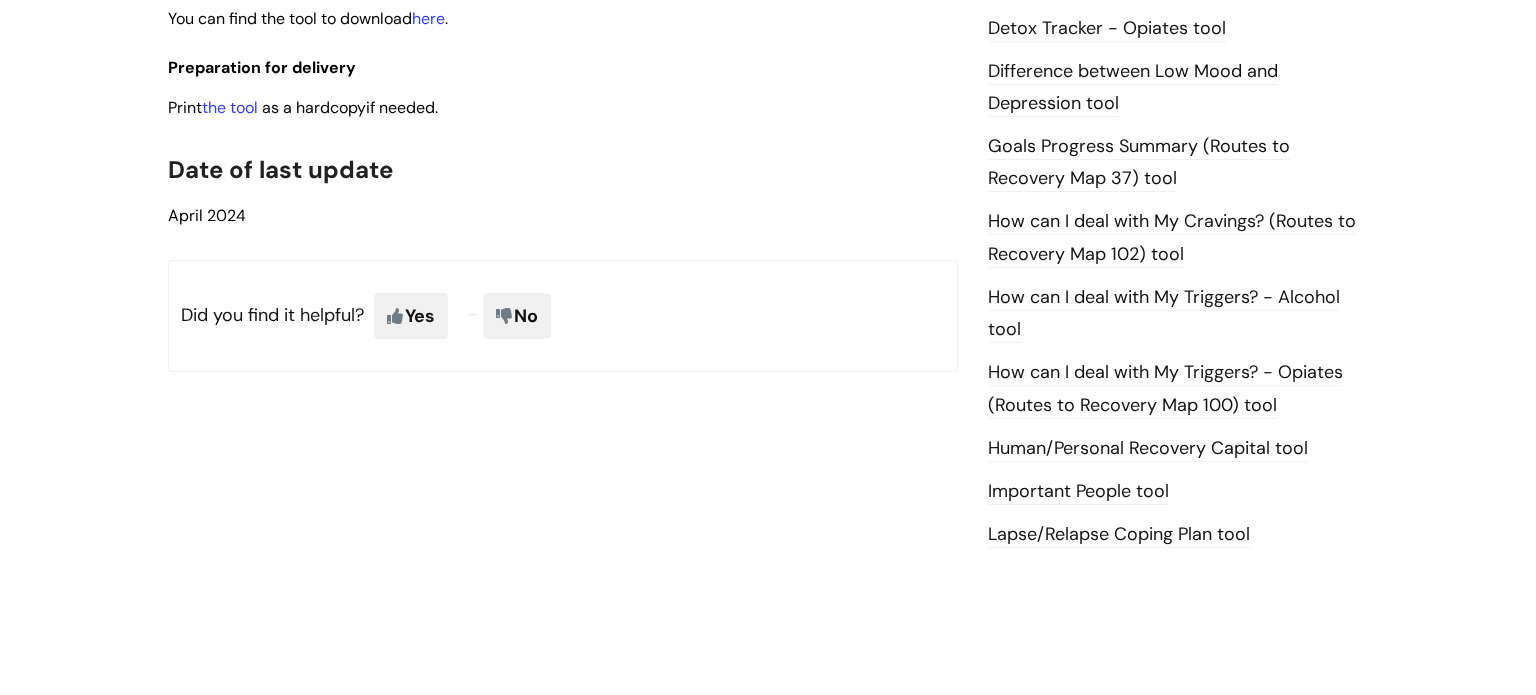 scroll, scrollTop: 1320, scrollLeft: 0, axis: vertical 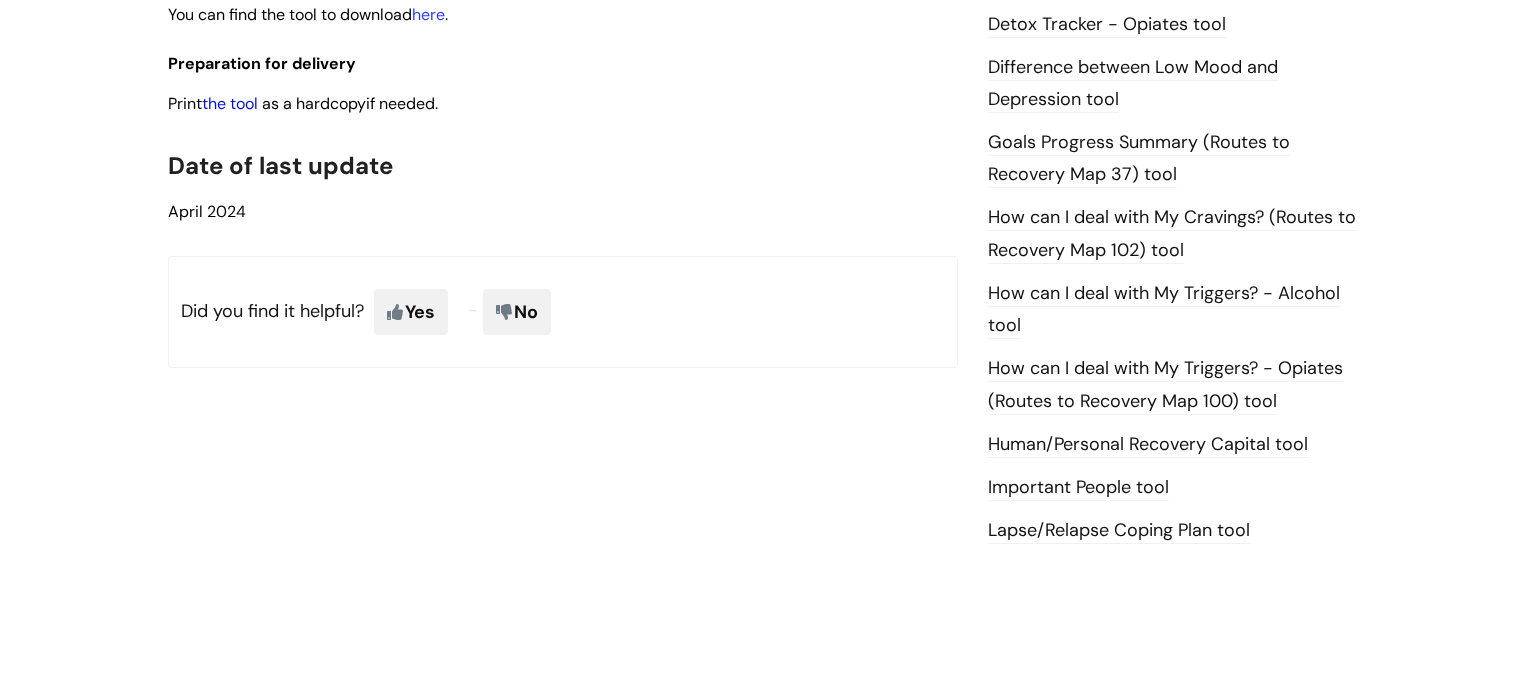 click on "the tool" at bounding box center (230, 103) 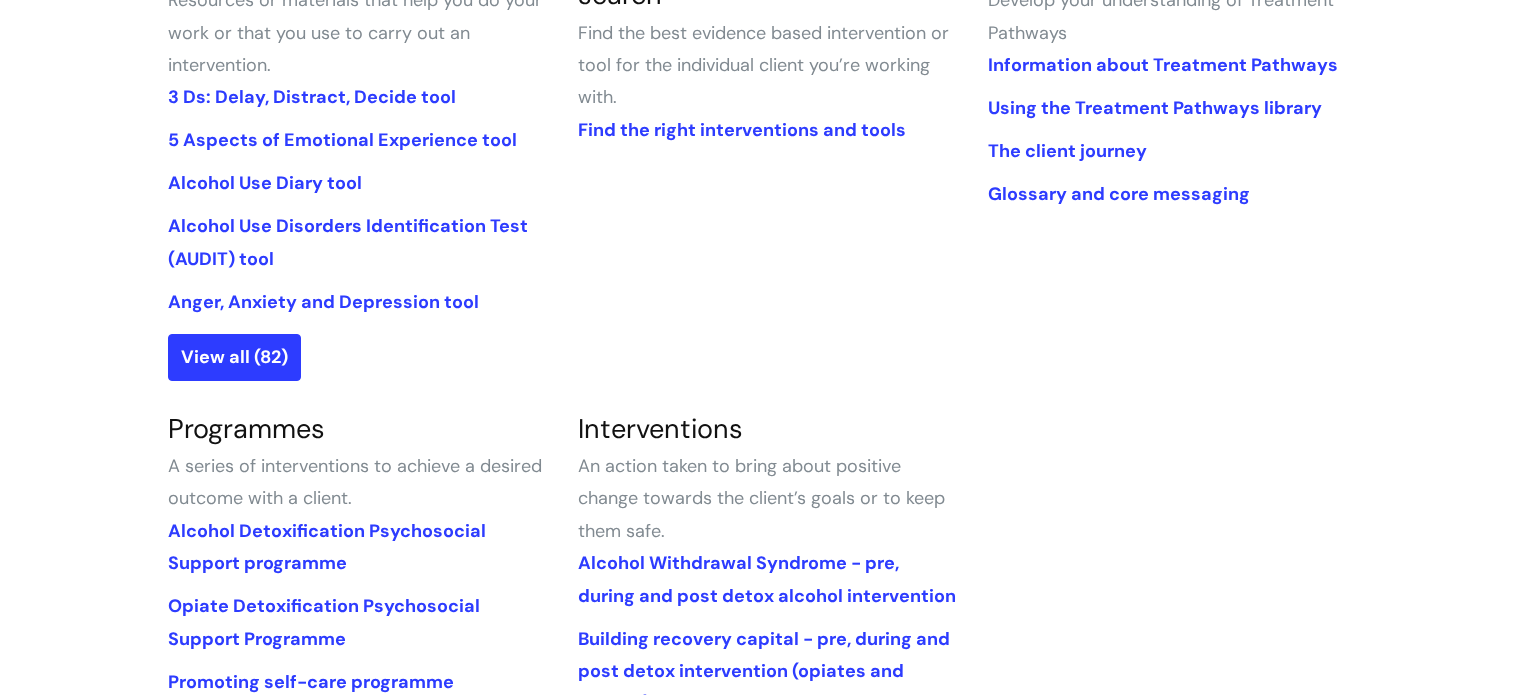 scroll, scrollTop: 600, scrollLeft: 0, axis: vertical 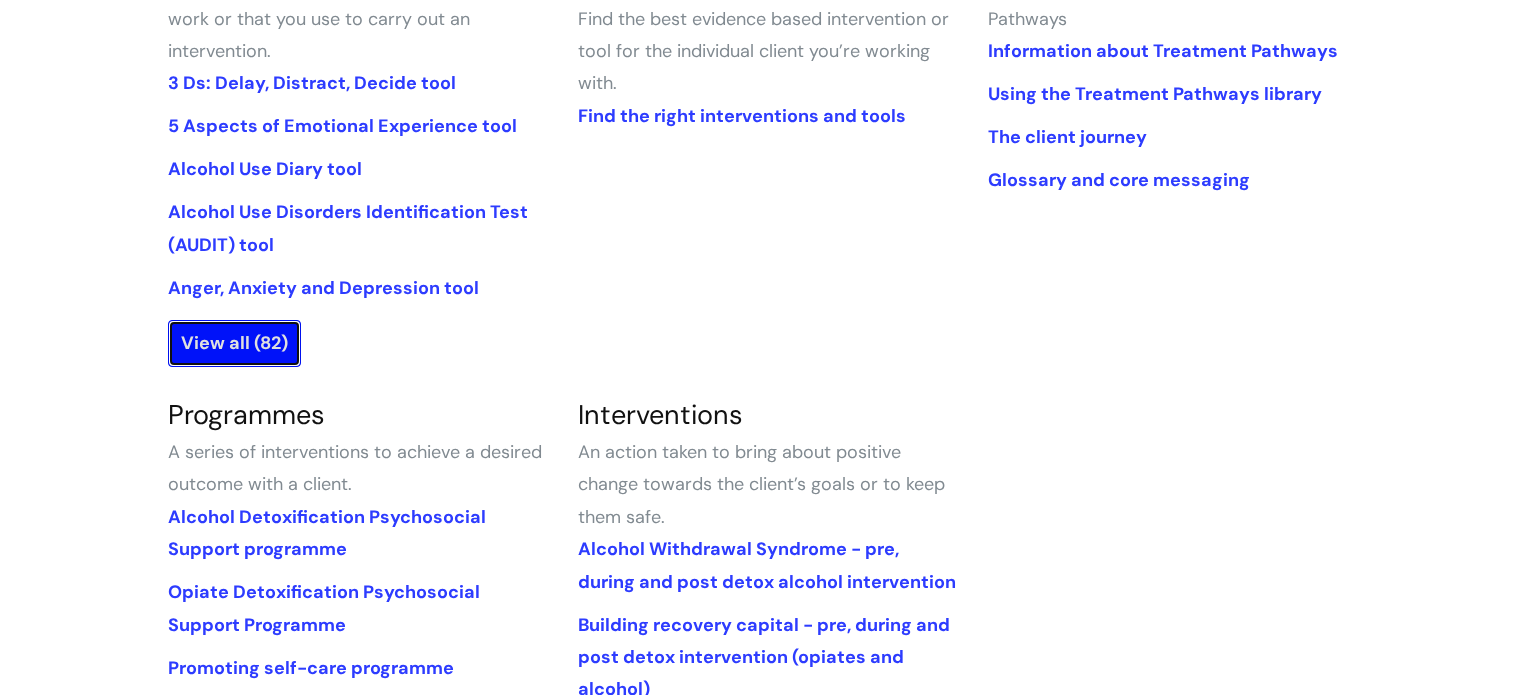 click on "View all (82)" at bounding box center [234, 343] 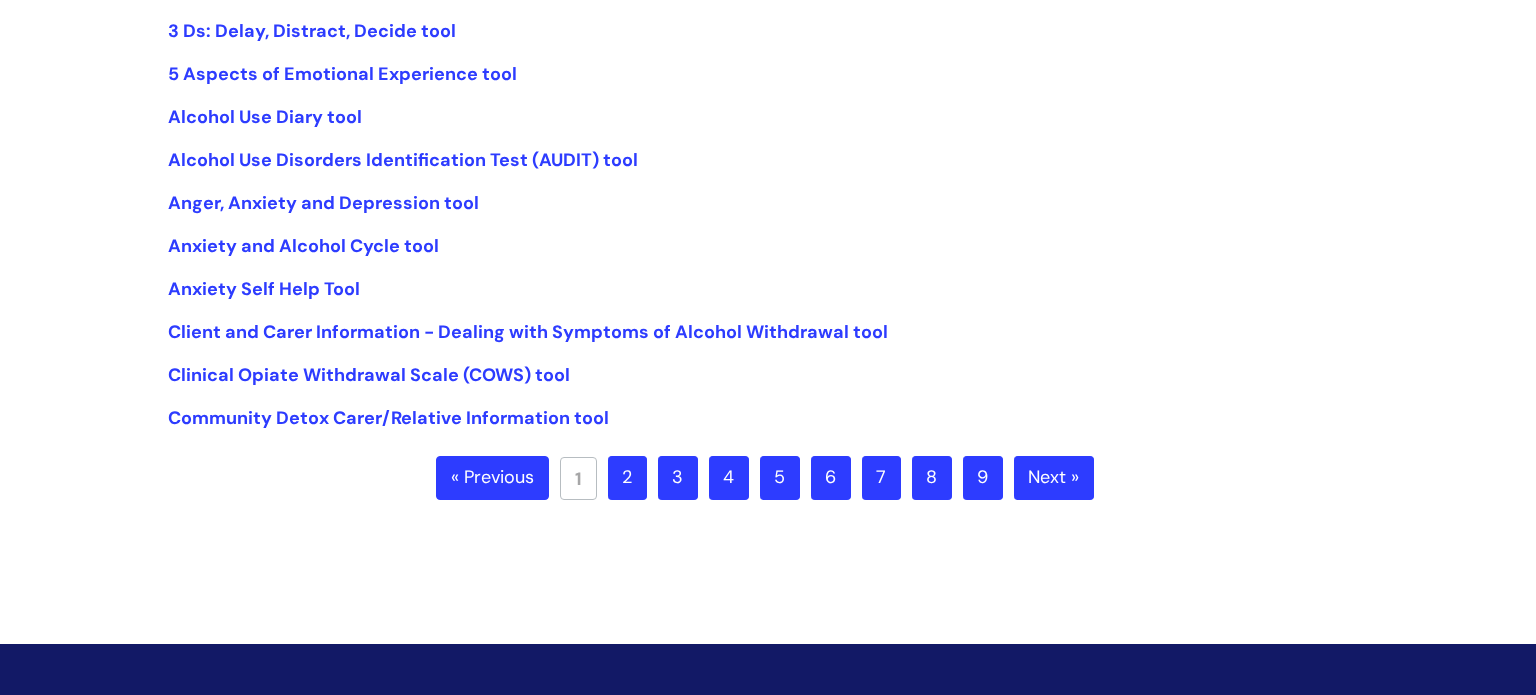 scroll, scrollTop: 520, scrollLeft: 0, axis: vertical 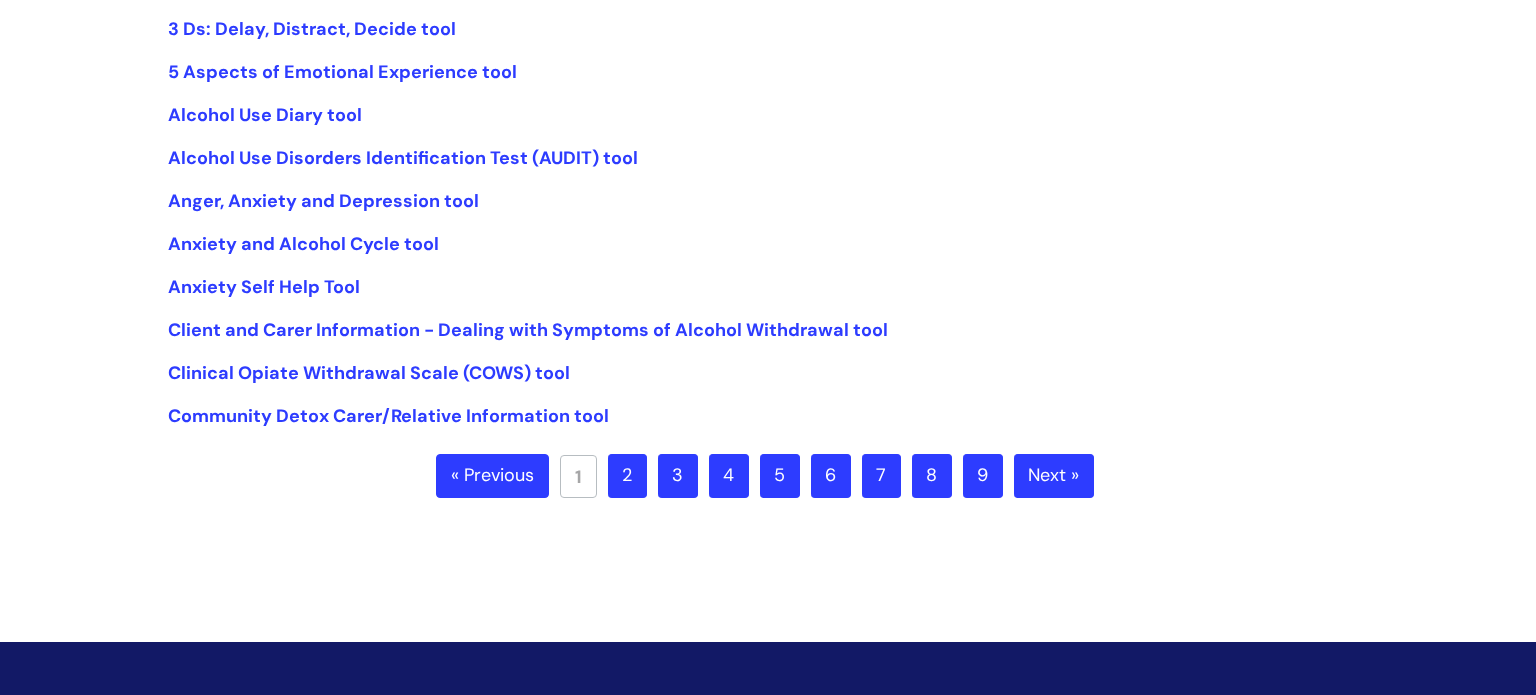 click on "2" at bounding box center [627, 476] 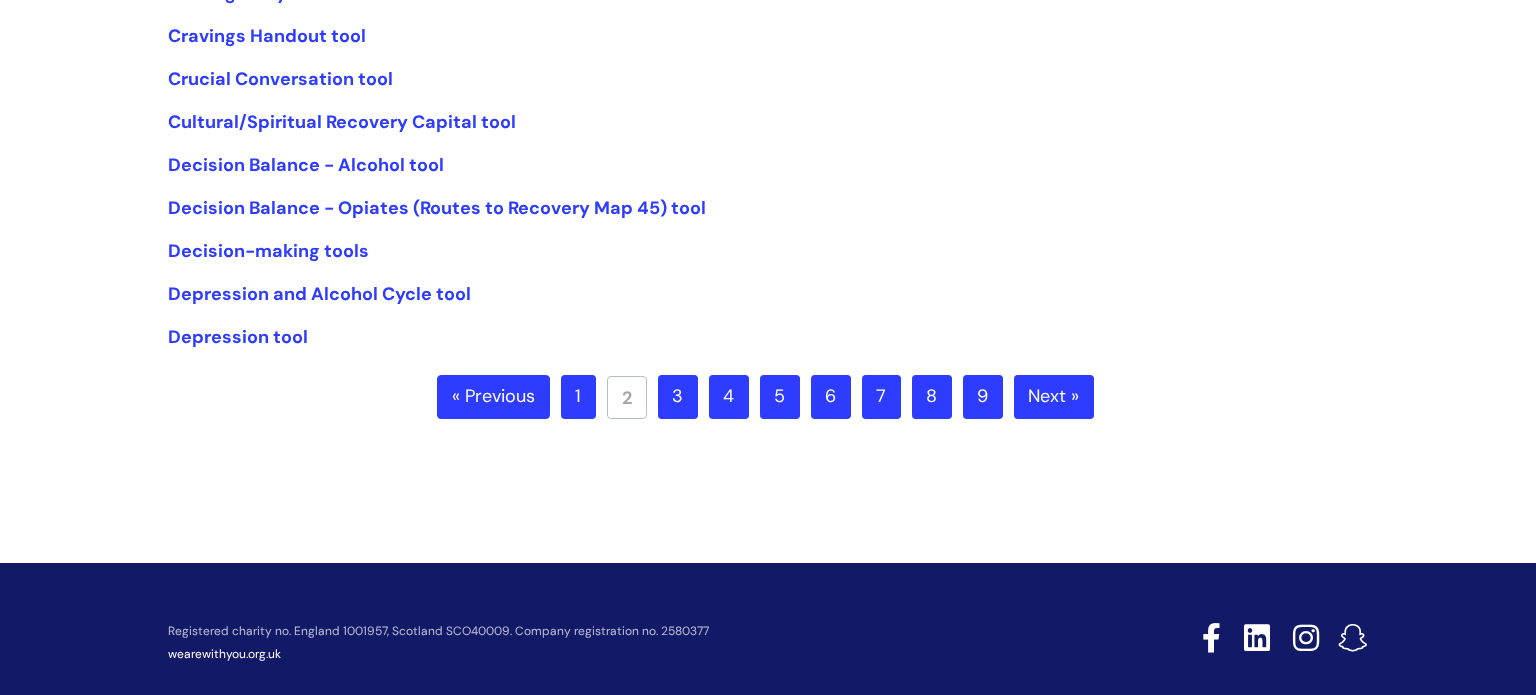 scroll, scrollTop: 600, scrollLeft: 0, axis: vertical 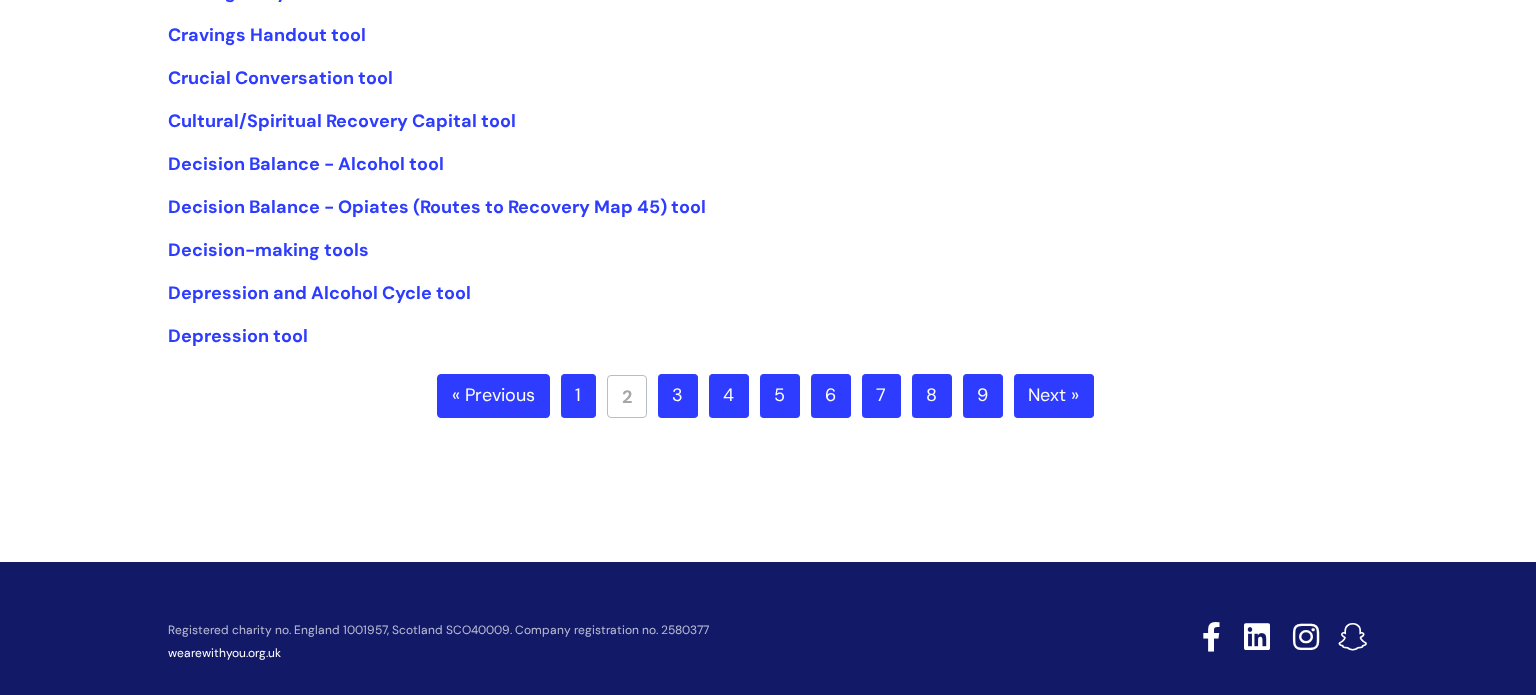 click on "3" at bounding box center [678, 396] 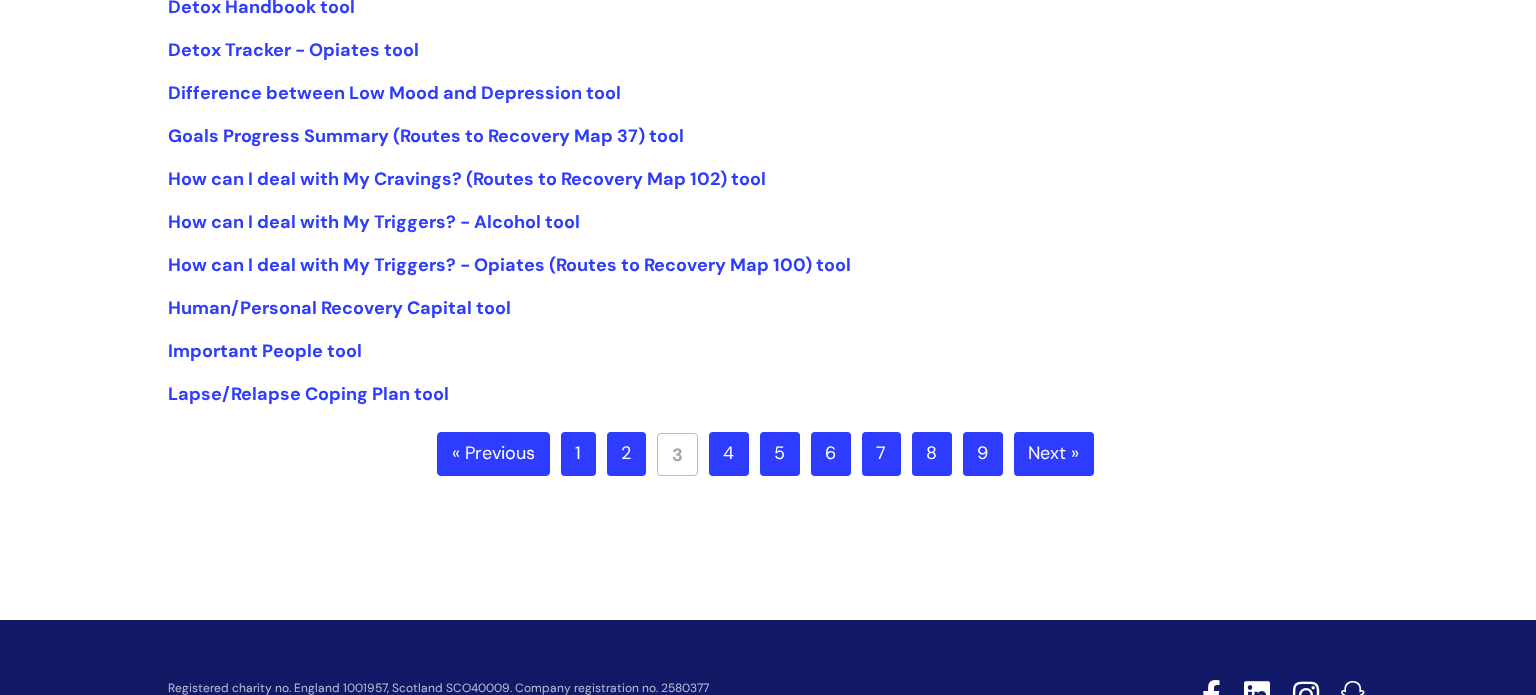 scroll, scrollTop: 560, scrollLeft: 0, axis: vertical 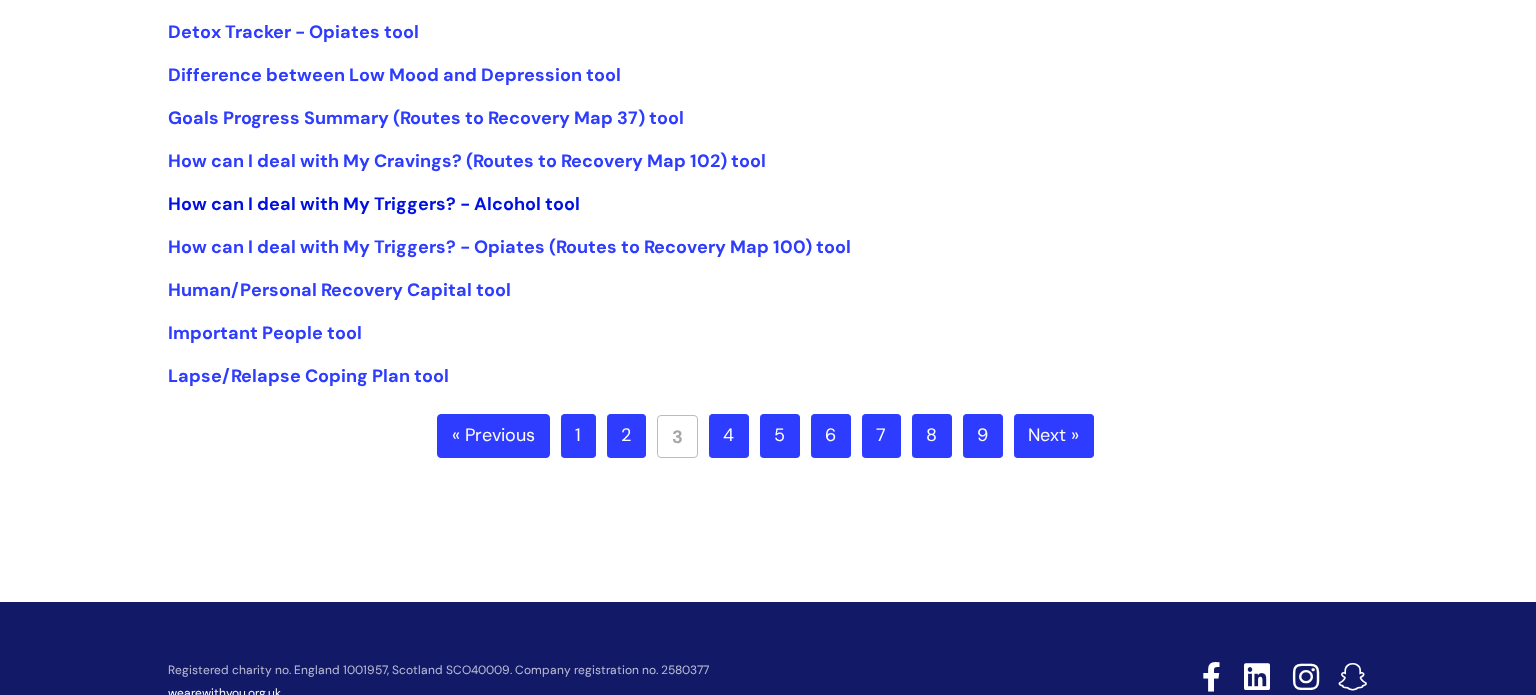 click on "How can I deal with My Triggers? - Alcohol tool" at bounding box center (374, 204) 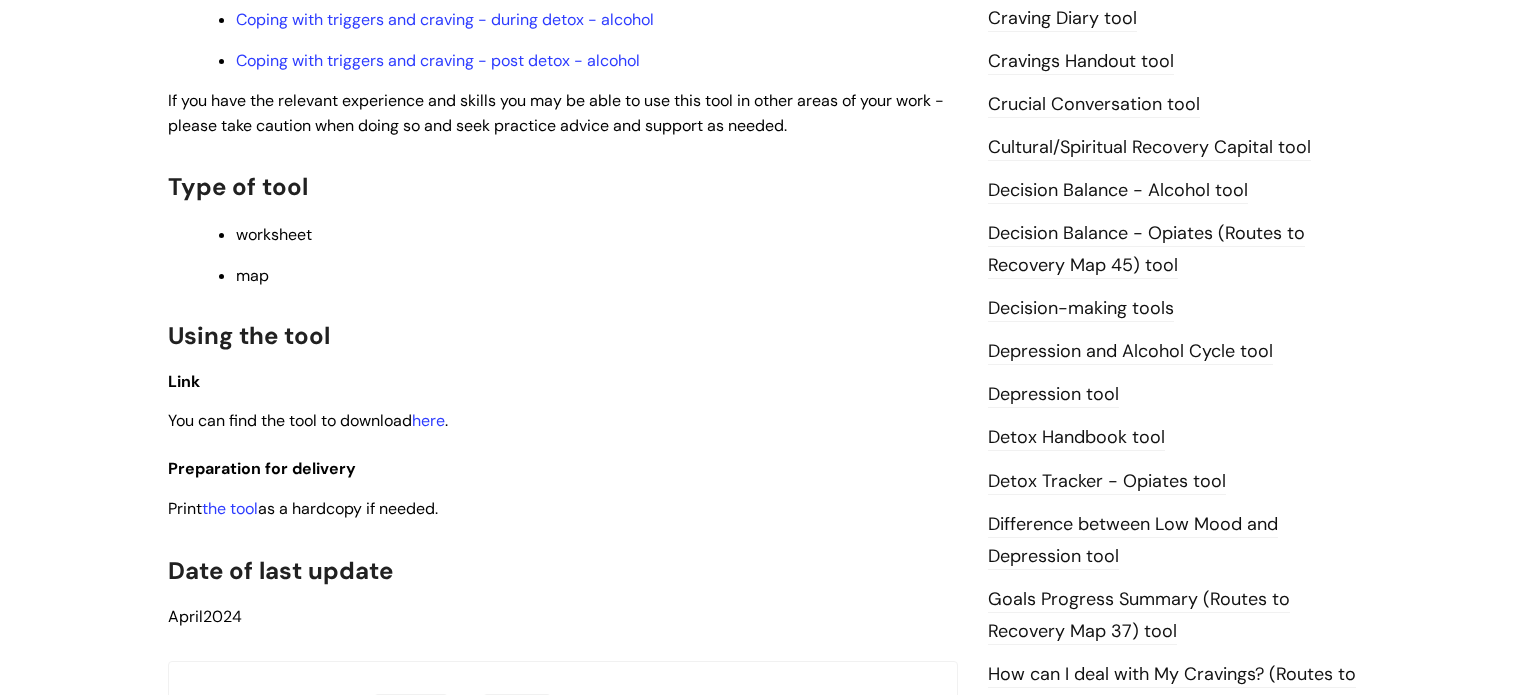 scroll, scrollTop: 880, scrollLeft: 0, axis: vertical 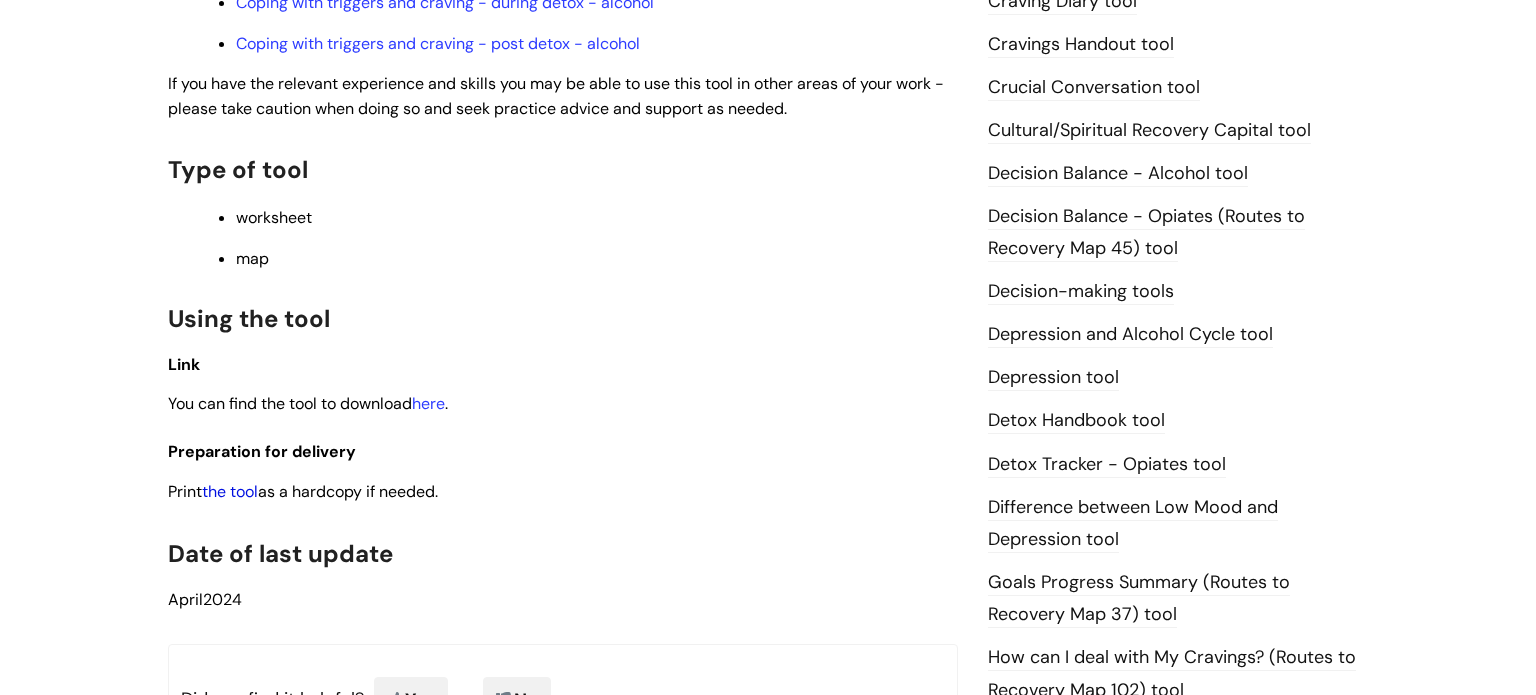 click on "the tool" at bounding box center (230, 491) 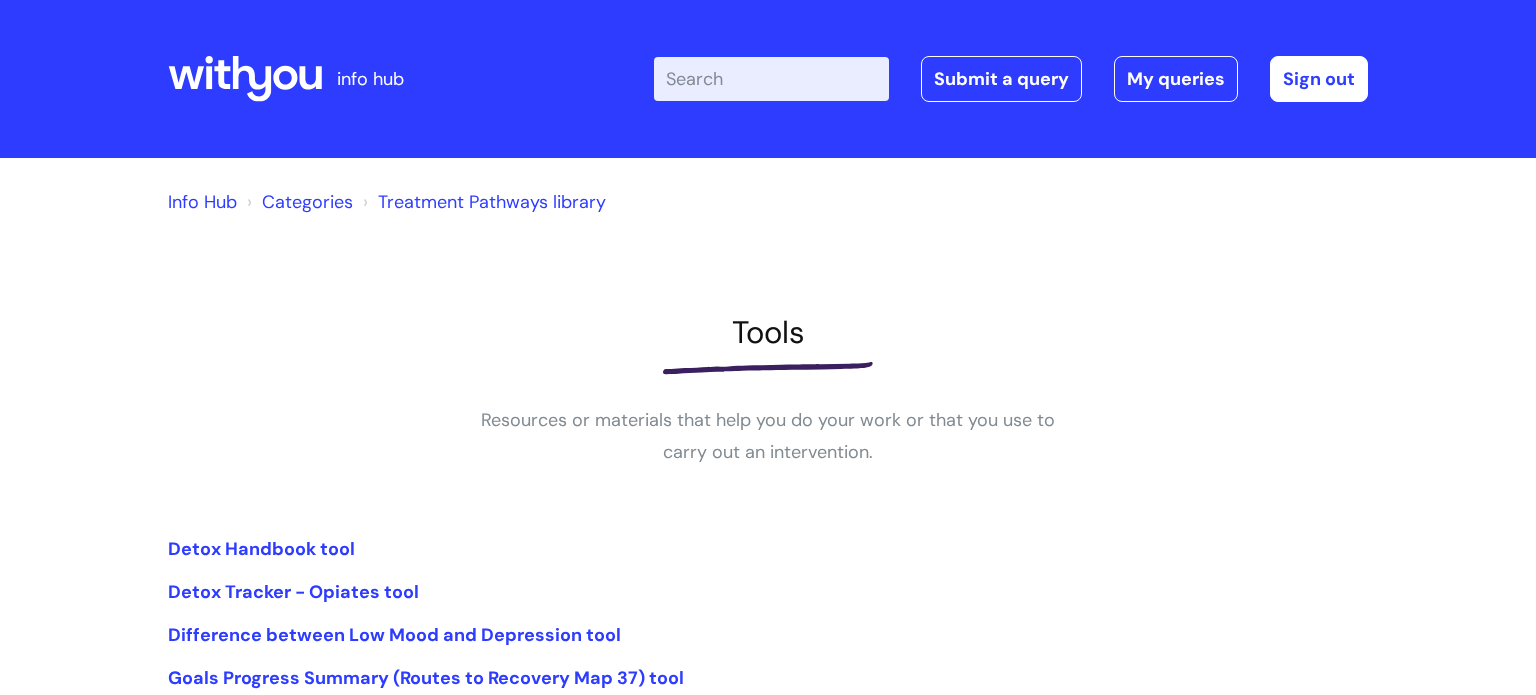 scroll, scrollTop: 560, scrollLeft: 0, axis: vertical 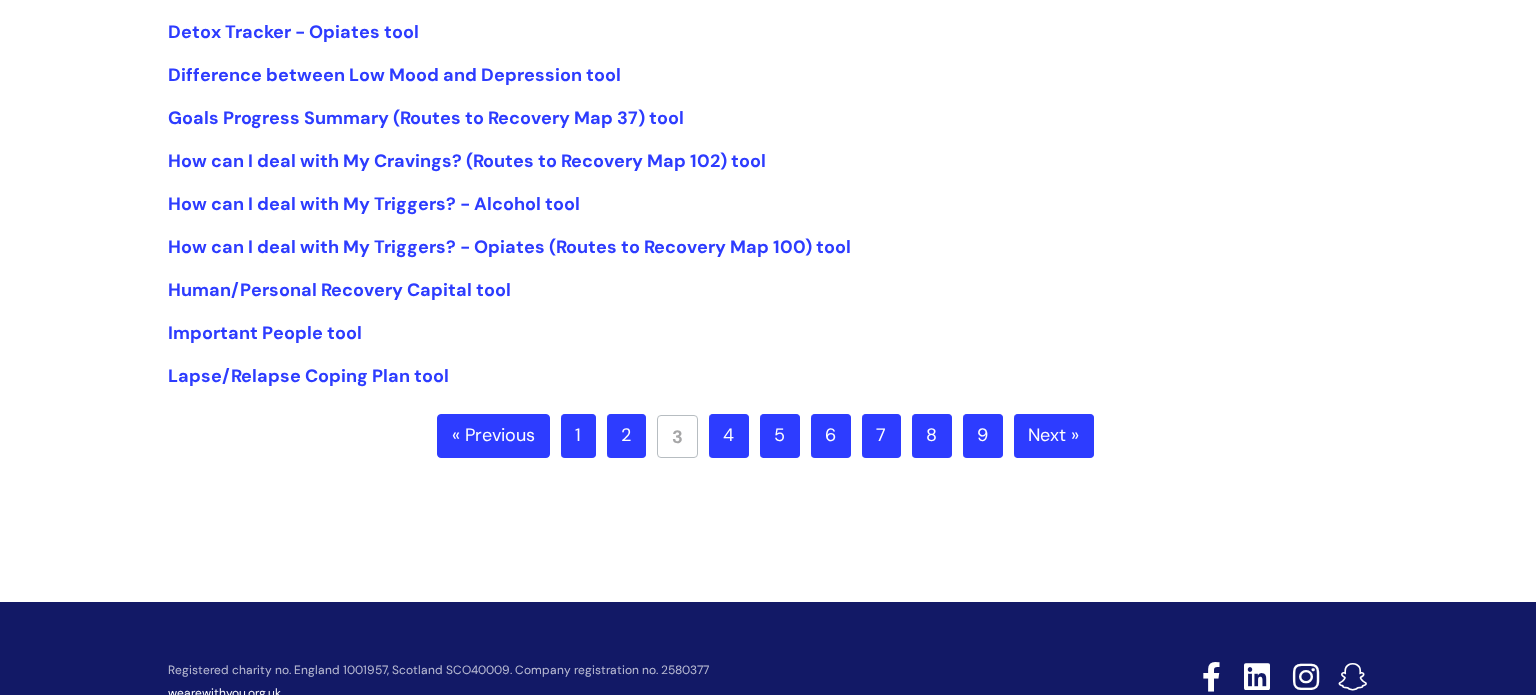 click on "4" at bounding box center [729, 436] 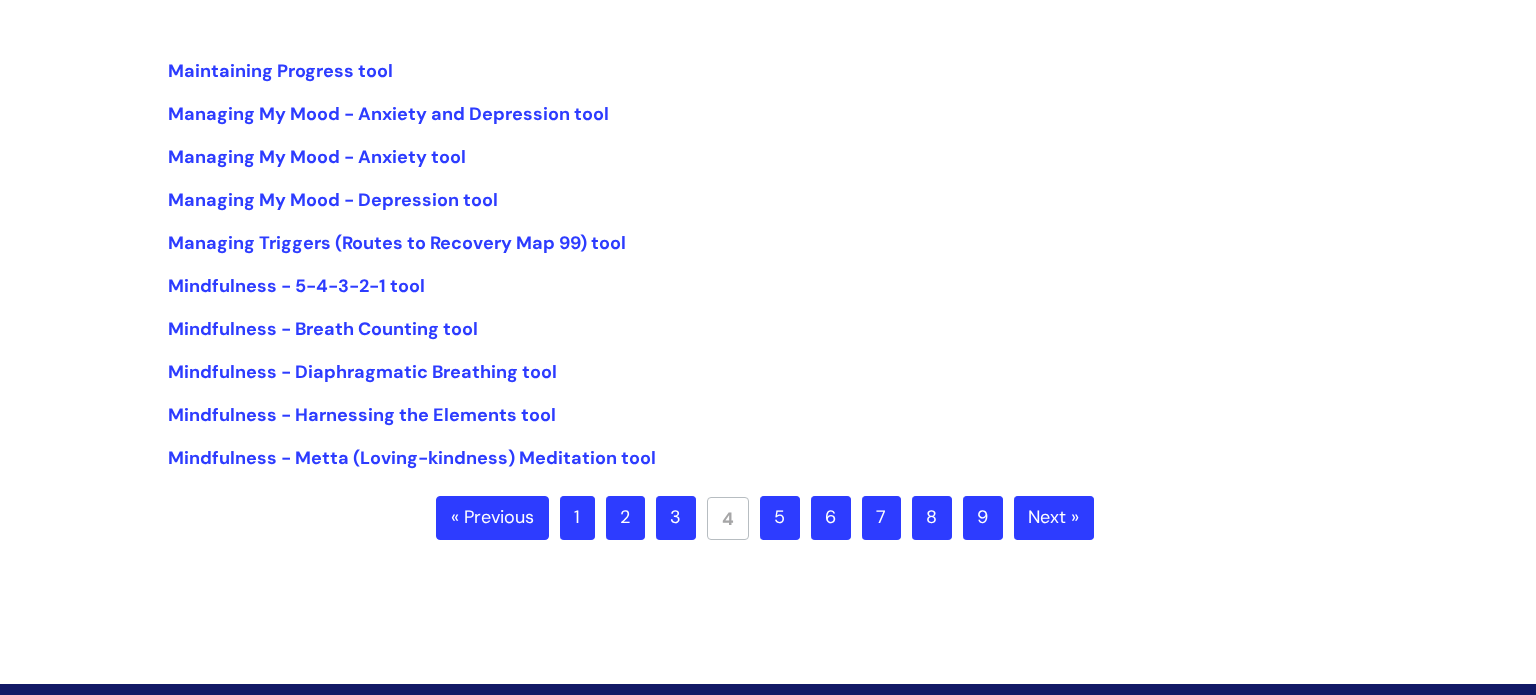 scroll, scrollTop: 480, scrollLeft: 0, axis: vertical 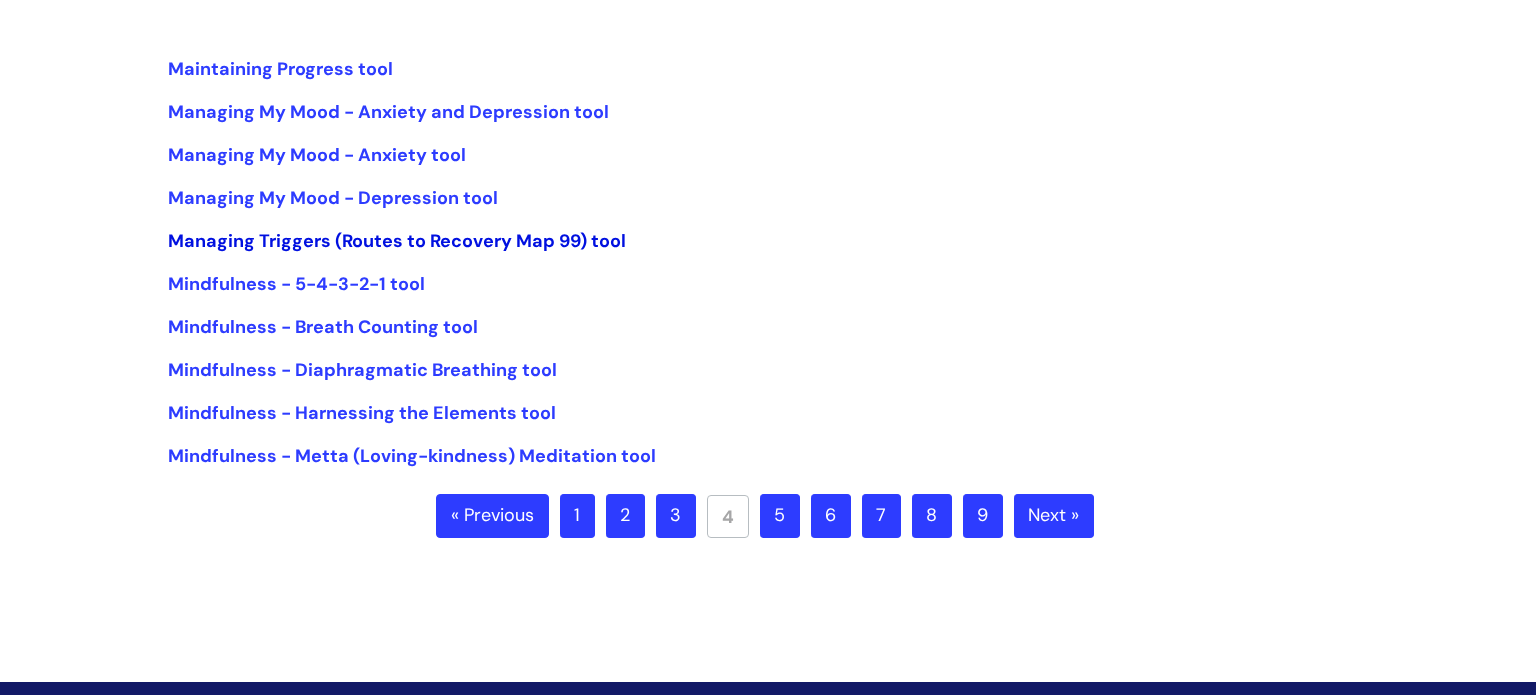 click on "Managing Triggers (Routes to Recovery Map 99) tool" at bounding box center (397, 241) 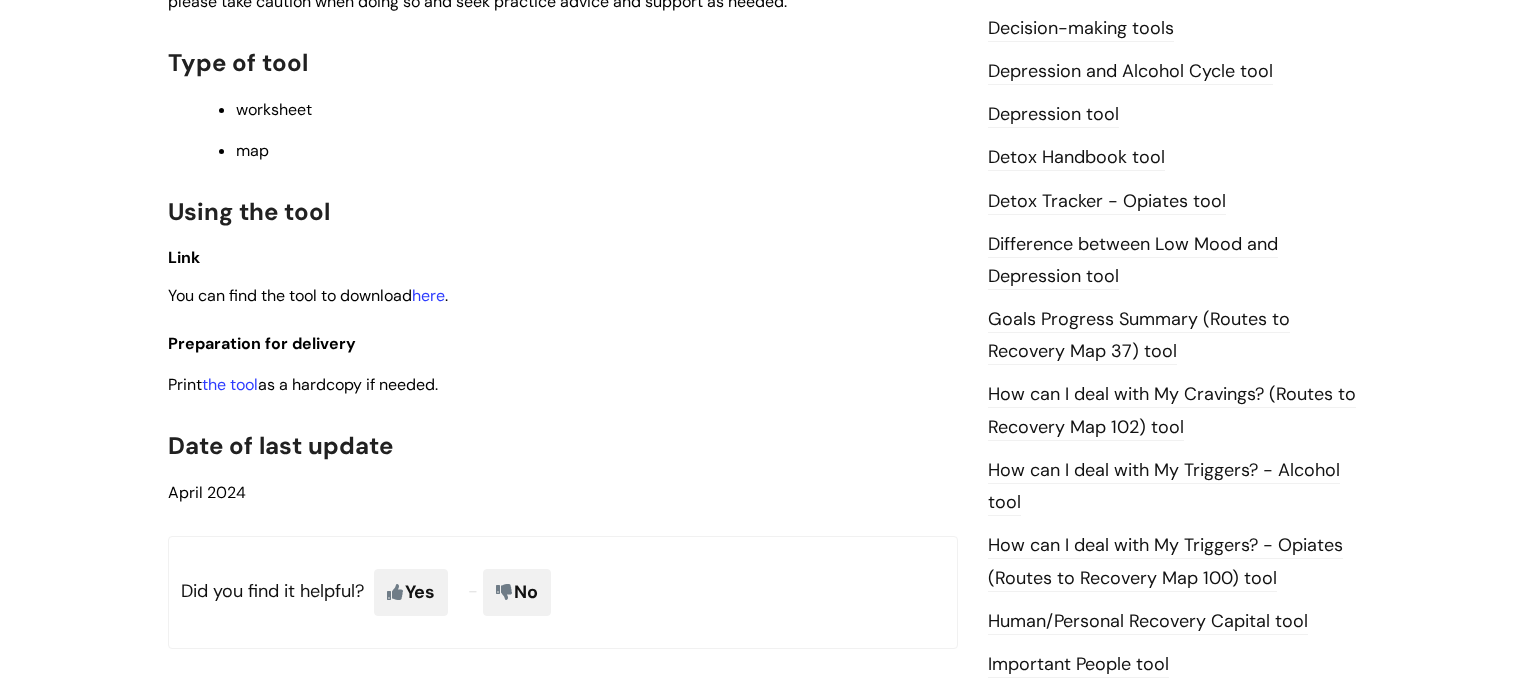 scroll, scrollTop: 1160, scrollLeft: 0, axis: vertical 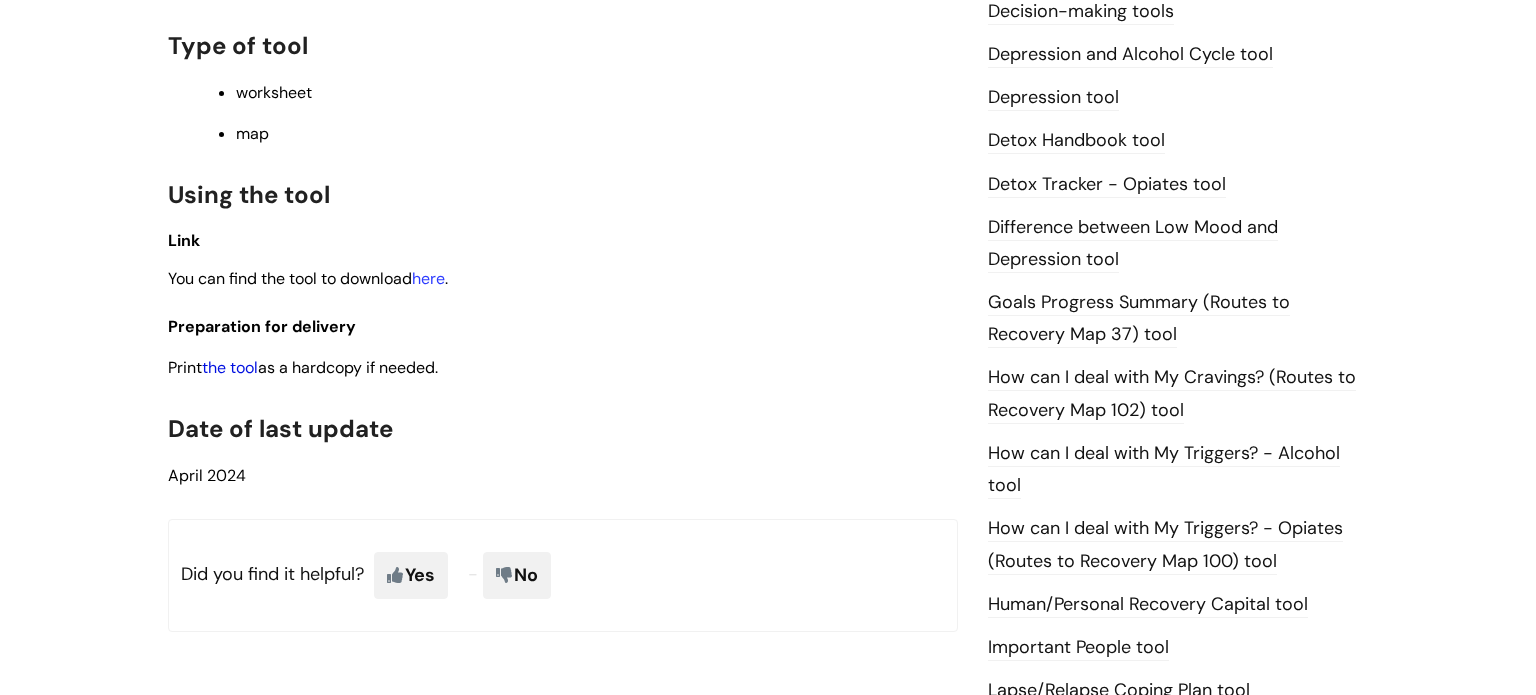 click on "the tool" at bounding box center [230, 367] 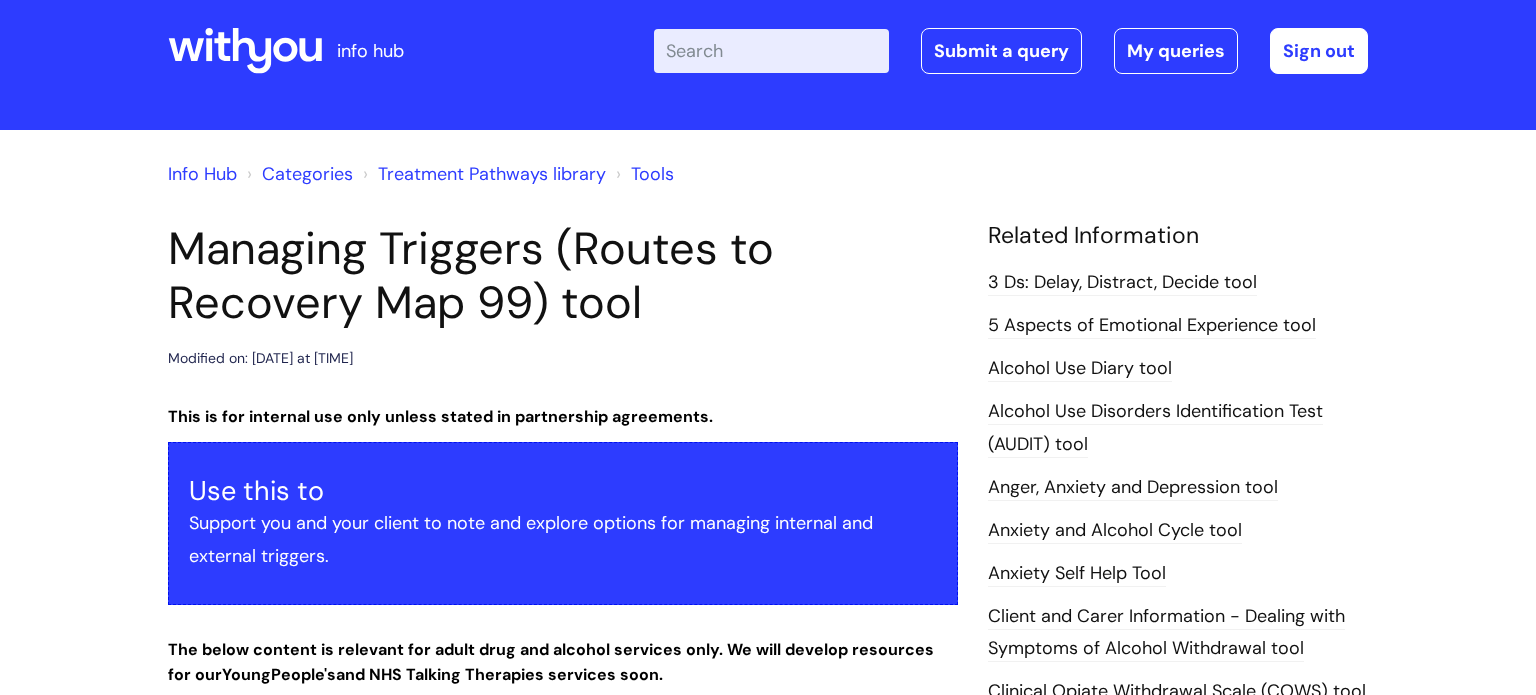 scroll, scrollTop: 0, scrollLeft: 0, axis: both 